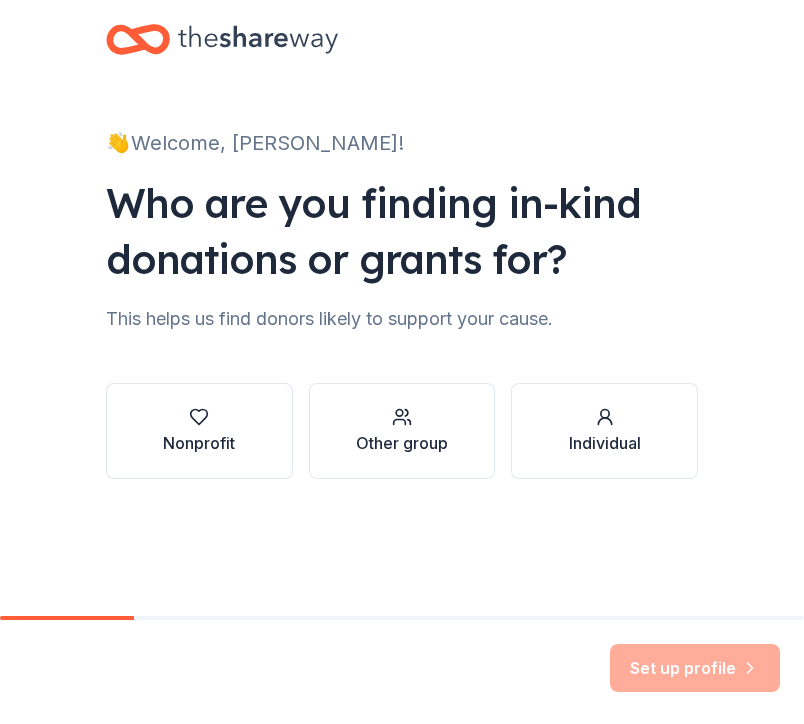 scroll, scrollTop: 0, scrollLeft: 0, axis: both 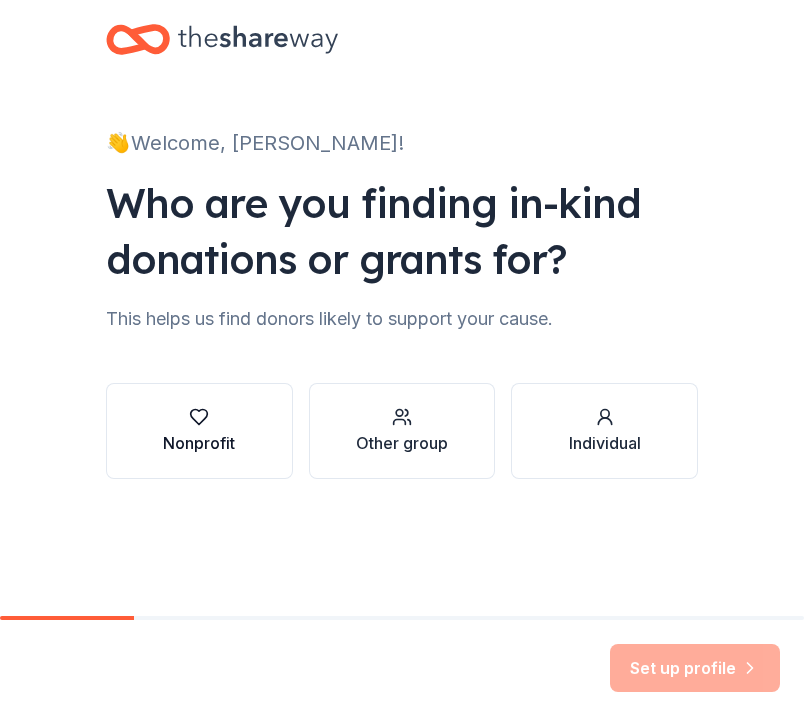 click on "Nonprofit" at bounding box center [199, 443] 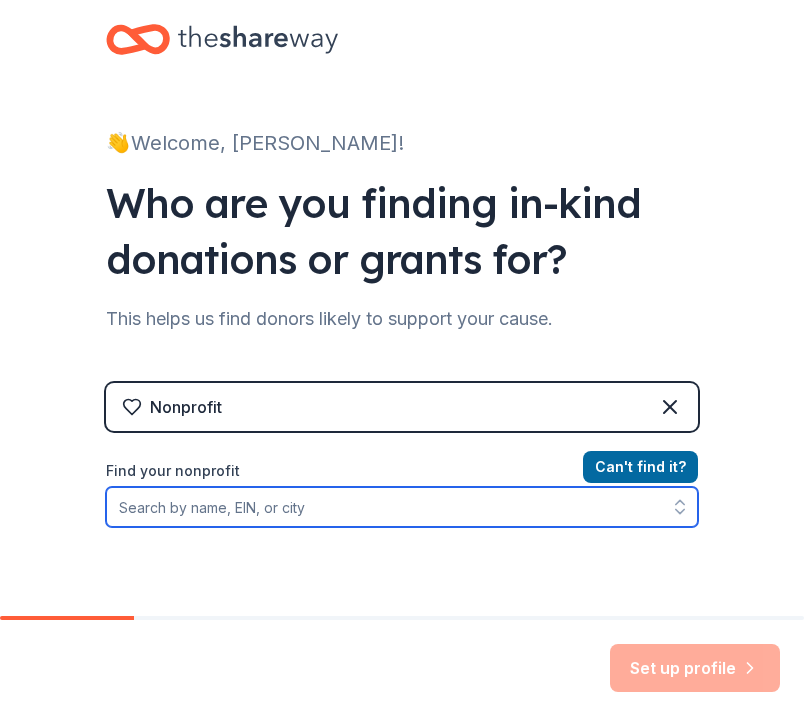 click on "Find your nonprofit" at bounding box center (402, 507) 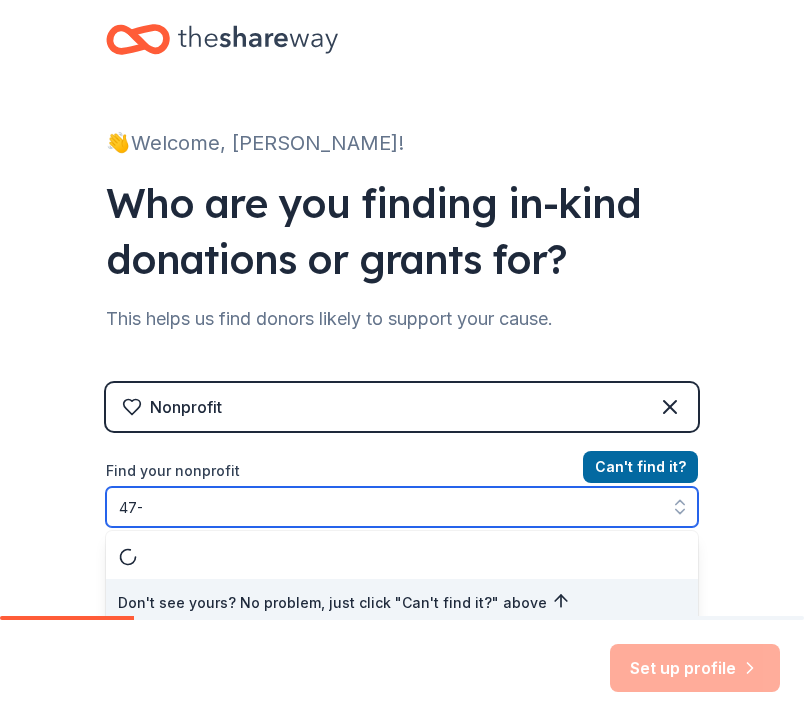 scroll, scrollTop: 11, scrollLeft: 0, axis: vertical 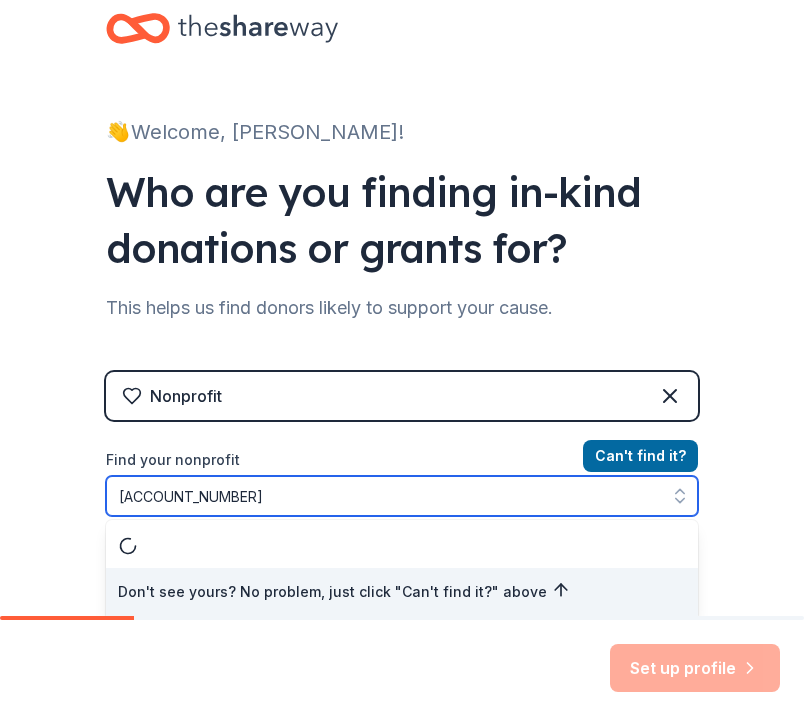 type on "[ACCOUNT_NUMBER]" 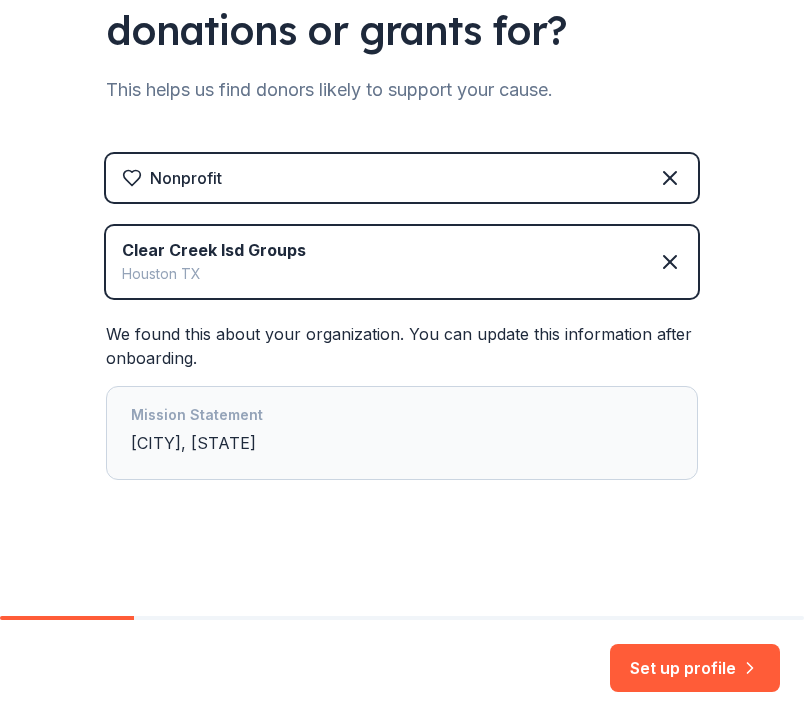 scroll, scrollTop: 276, scrollLeft: 0, axis: vertical 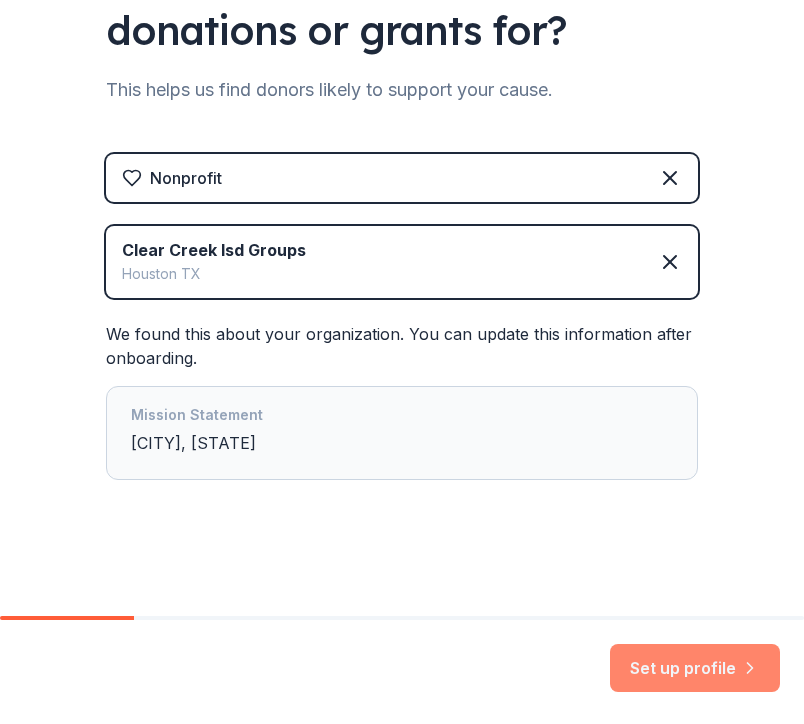 click on "Set up profile" at bounding box center (695, 668) 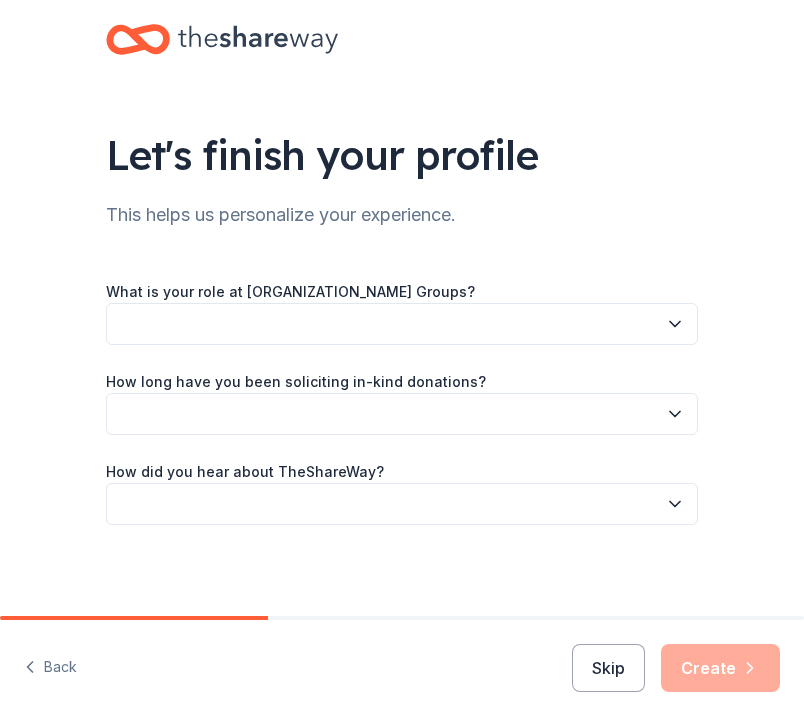 click at bounding box center [402, 324] 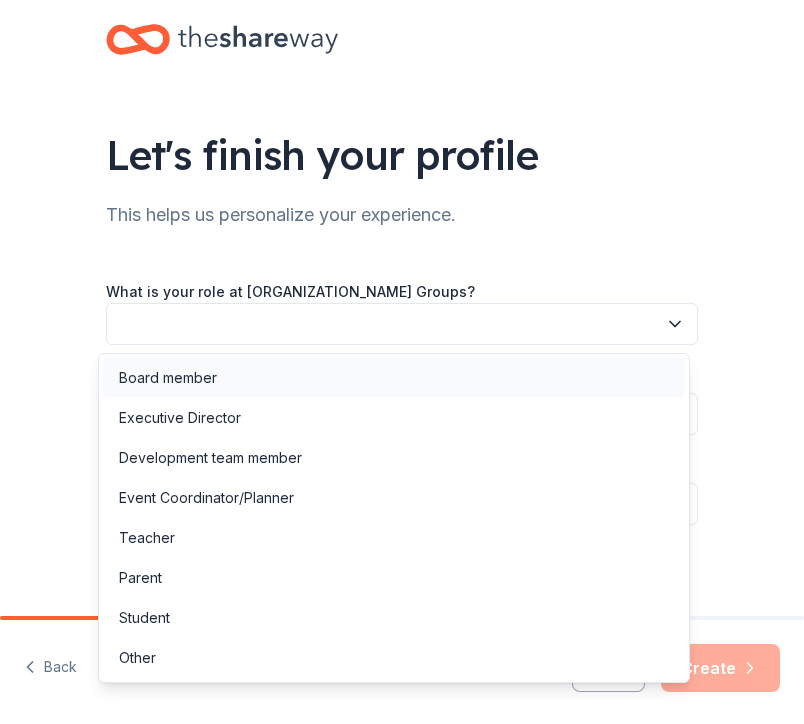 click on "Board member" at bounding box center (168, 378) 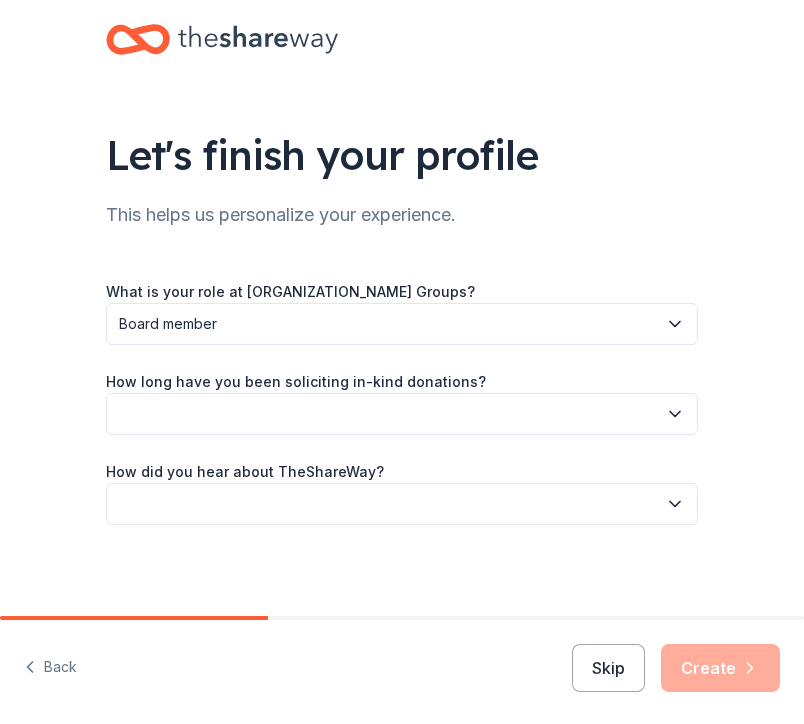 click at bounding box center [402, 414] 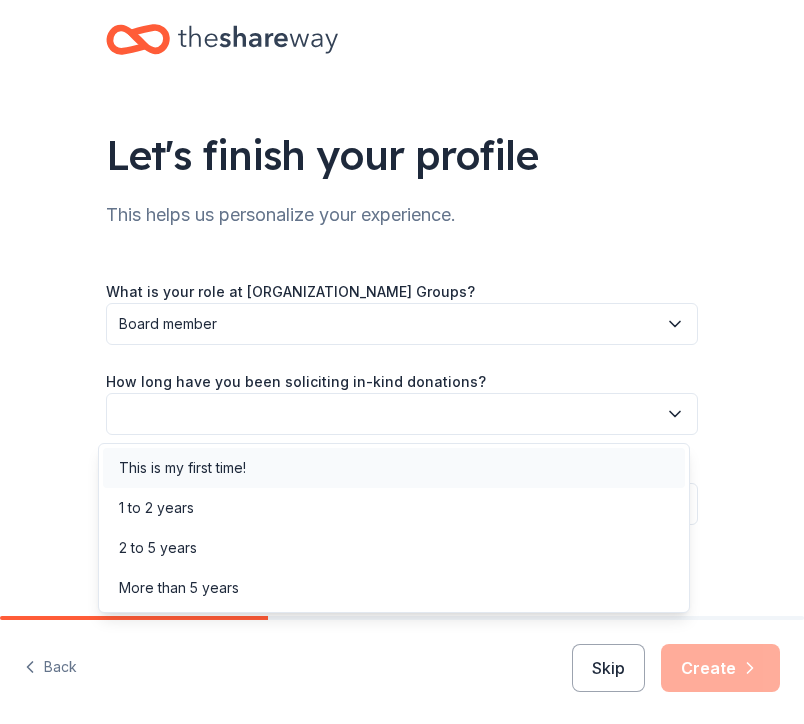 click on "This is my first time!" at bounding box center (182, 468) 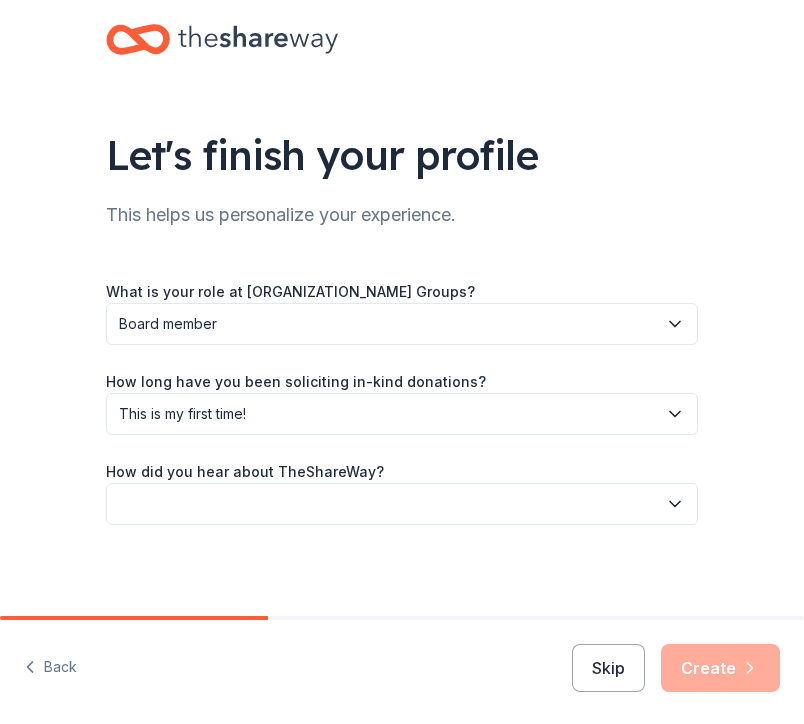 click at bounding box center (402, 504) 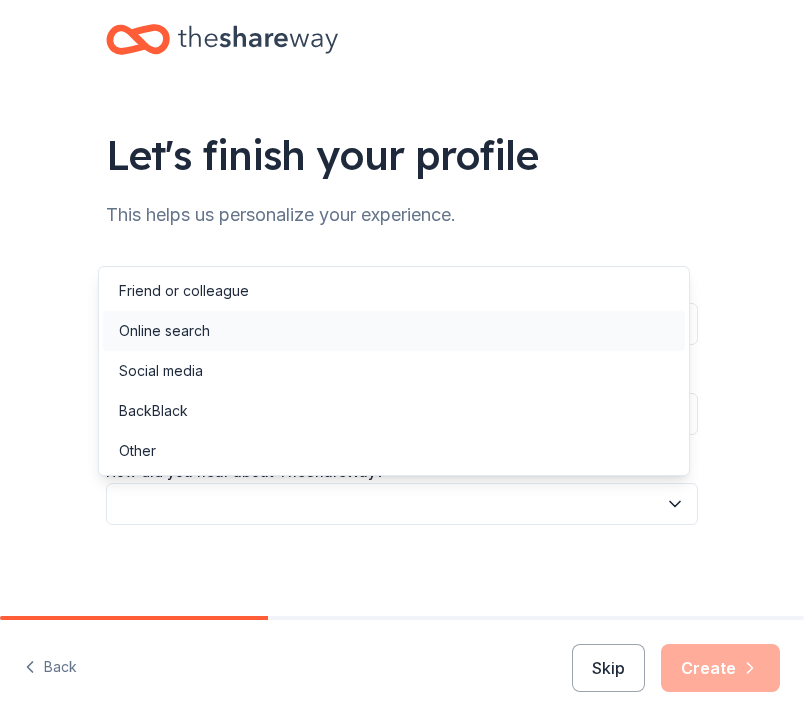 click on "Online search" at bounding box center (164, 331) 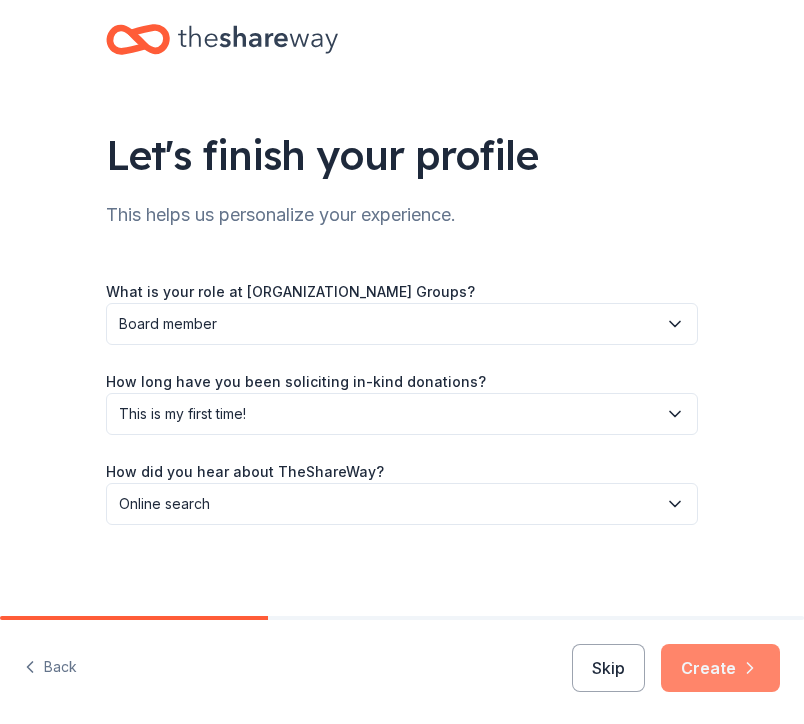 click on "Create" at bounding box center [720, 668] 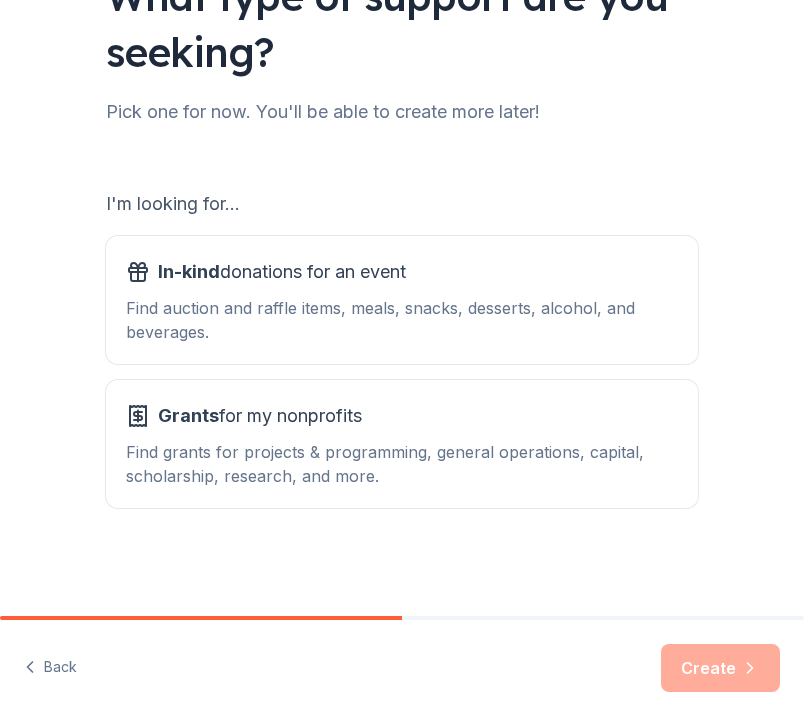 scroll, scrollTop: 156, scrollLeft: 0, axis: vertical 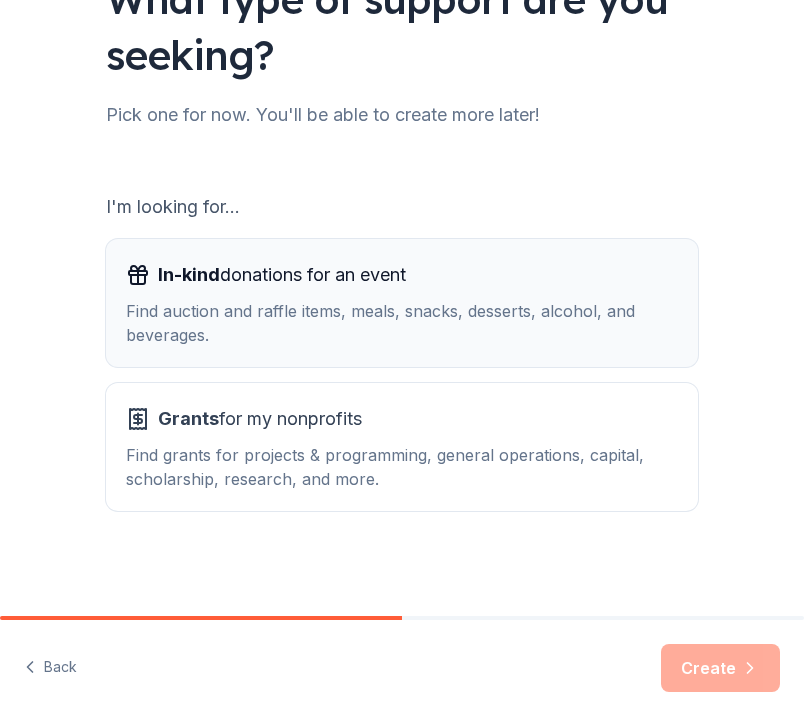 click on "Find auction and raffle items, meals, snacks, desserts, alcohol, and beverages." at bounding box center [402, 323] 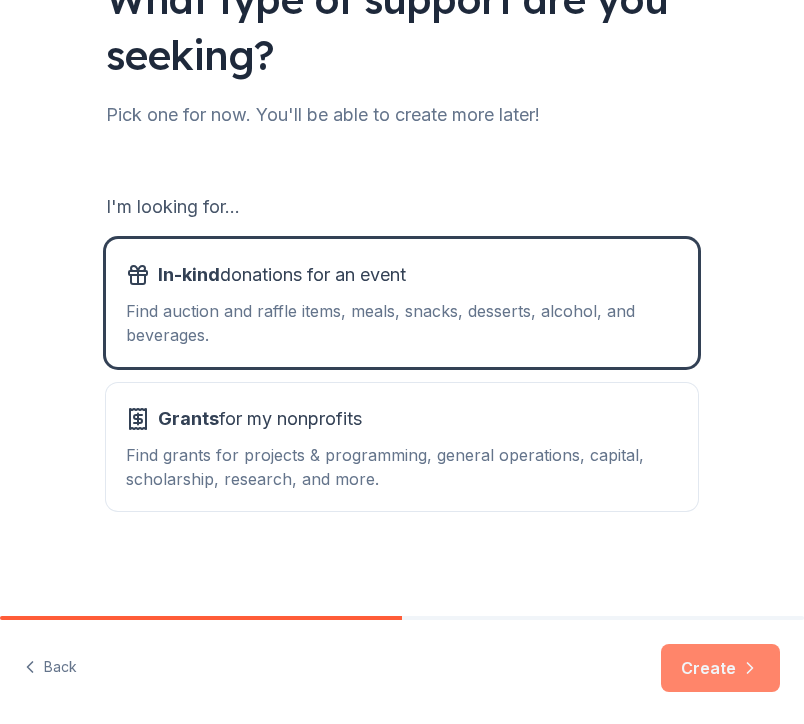 click on "Create" at bounding box center (720, 668) 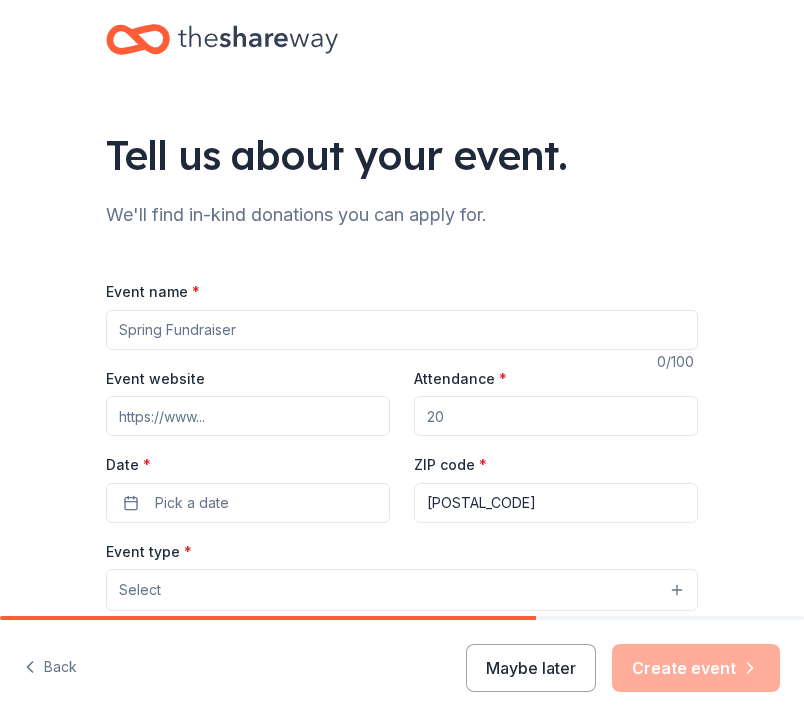 click on "Event name *" at bounding box center [402, 330] 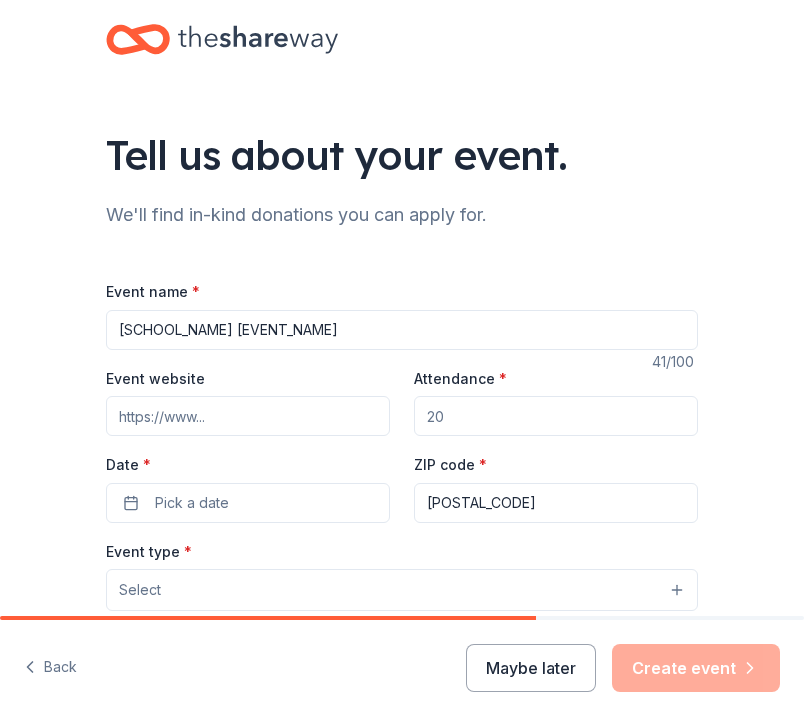 type on "[SCHOOL_NAME] [EVENT_NAME]" 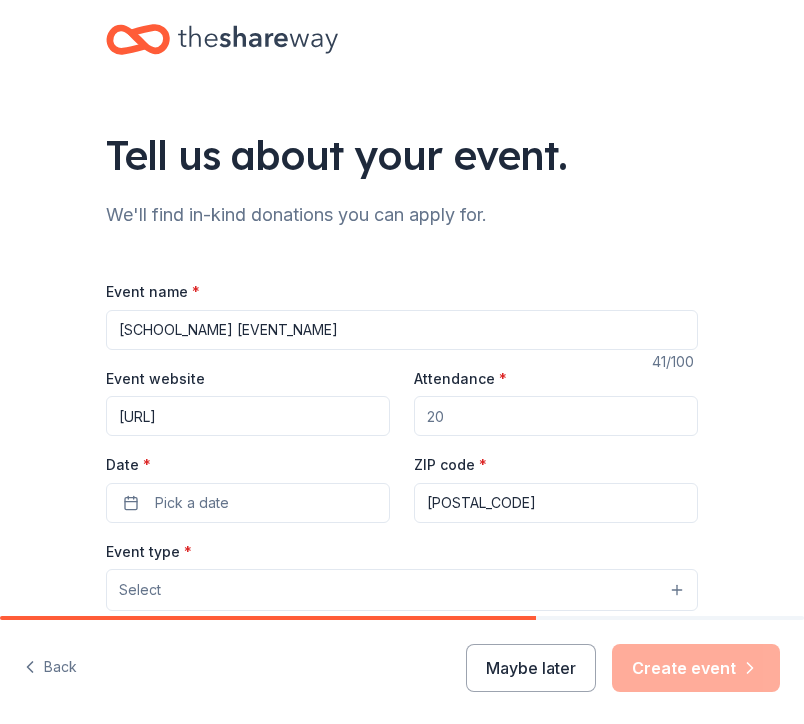 scroll, scrollTop: 0, scrollLeft: 76, axis: horizontal 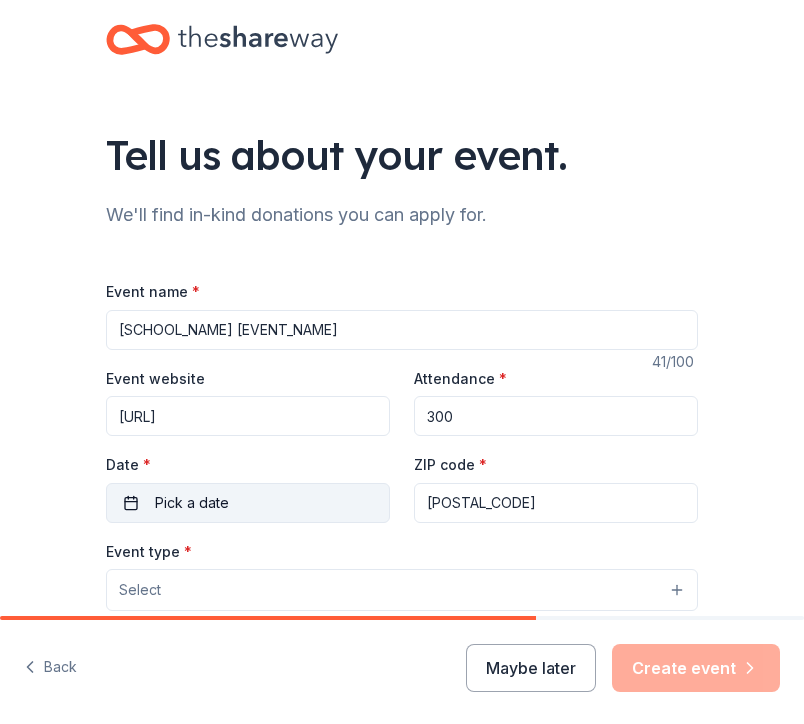 type on "300" 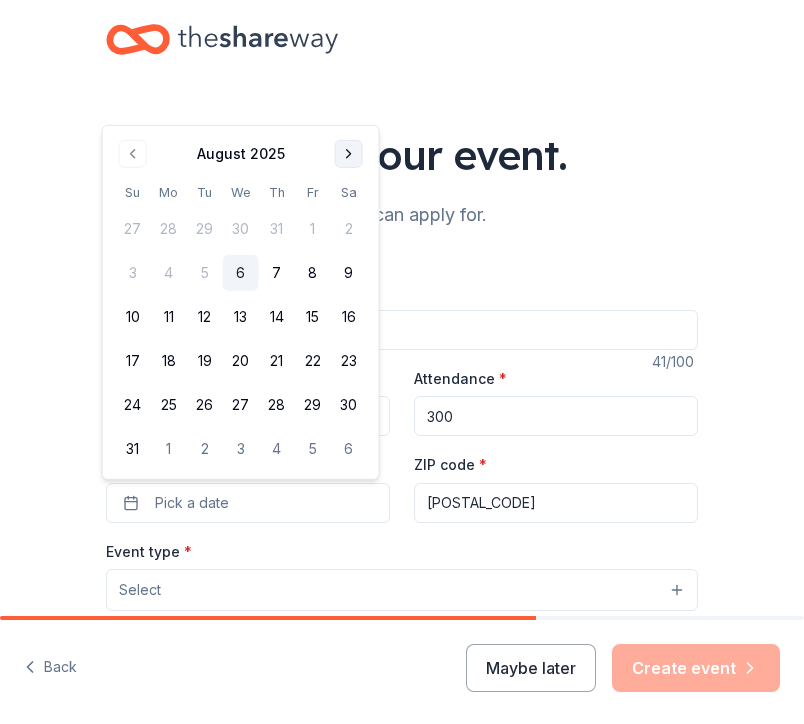 click at bounding box center [349, 154] 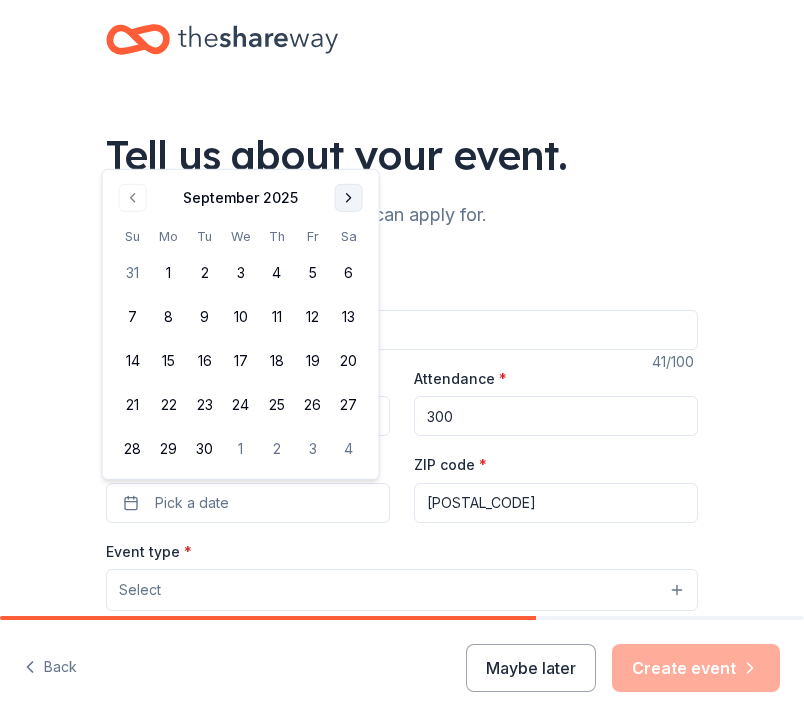 click at bounding box center (349, 198) 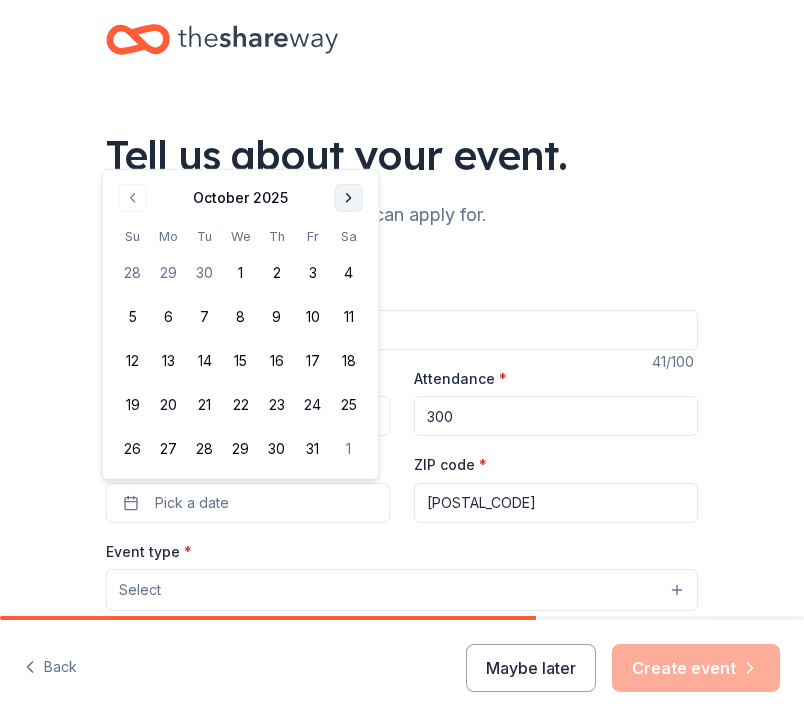 click at bounding box center (349, 198) 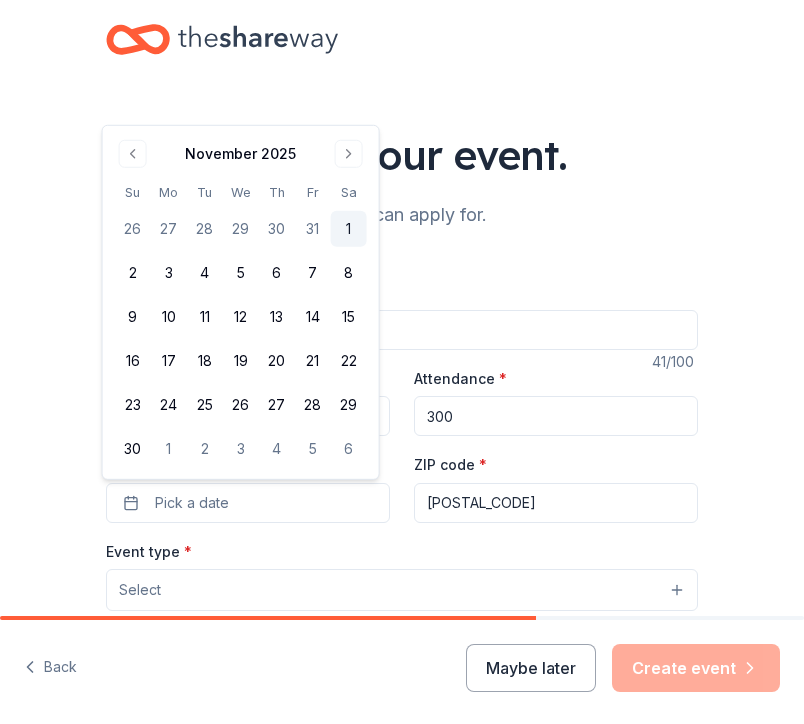 click on "1" at bounding box center (349, 229) 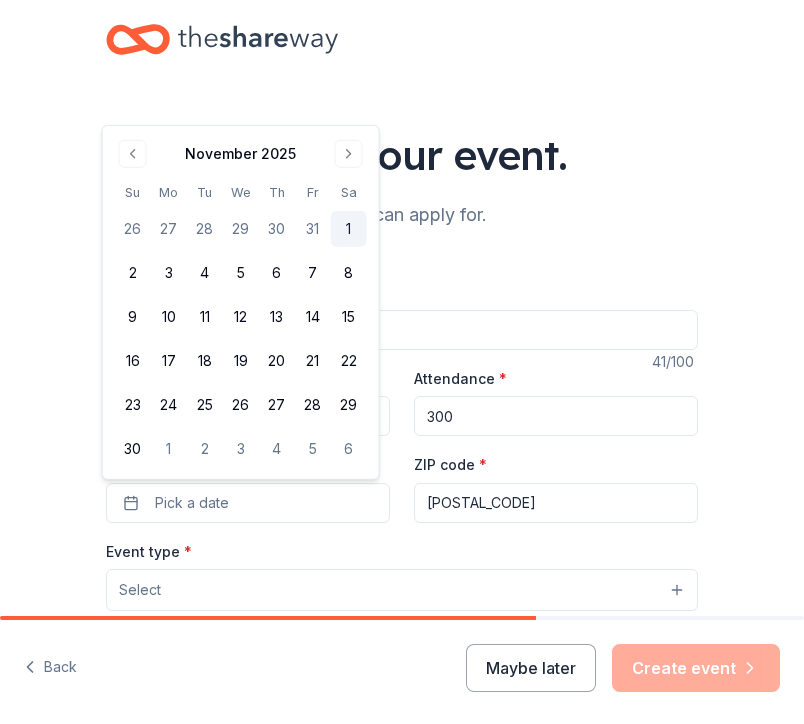click on "1" at bounding box center [349, 229] 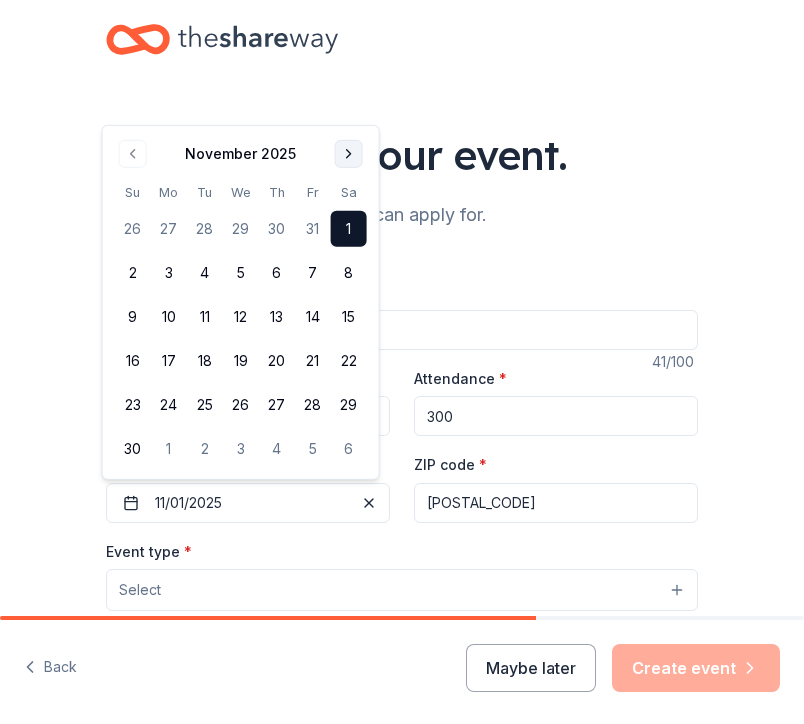 click at bounding box center (349, 154) 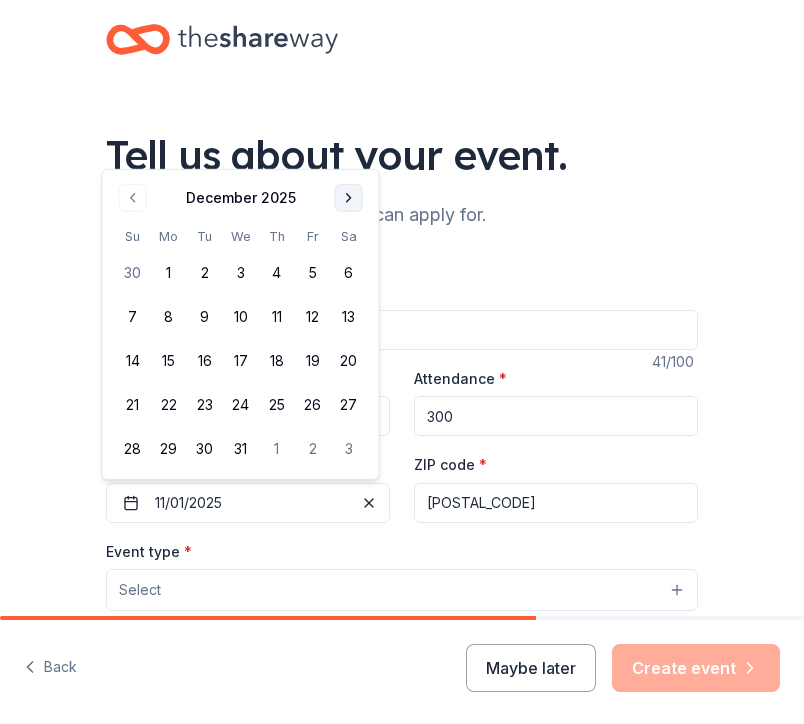 click at bounding box center [349, 198] 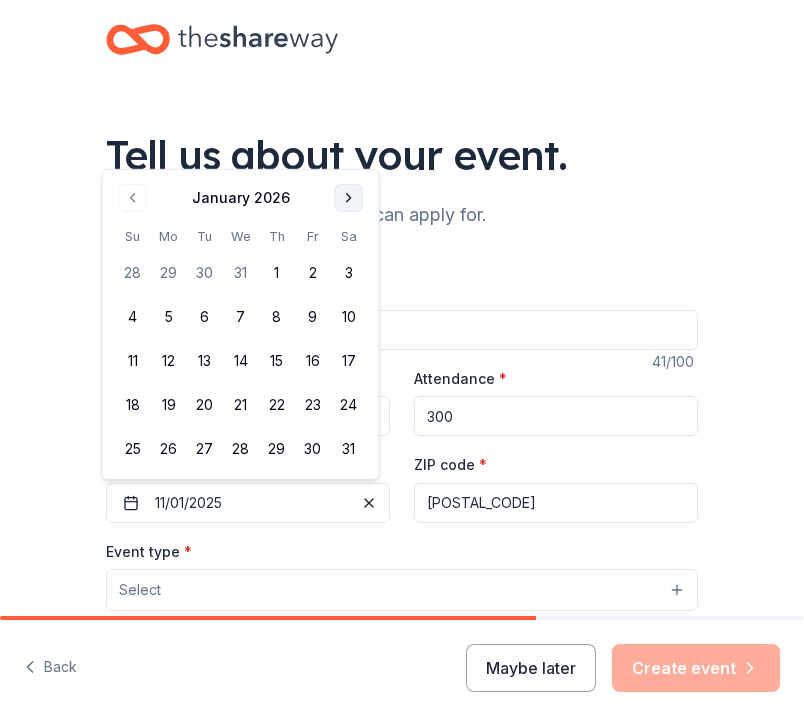 click at bounding box center [349, 198] 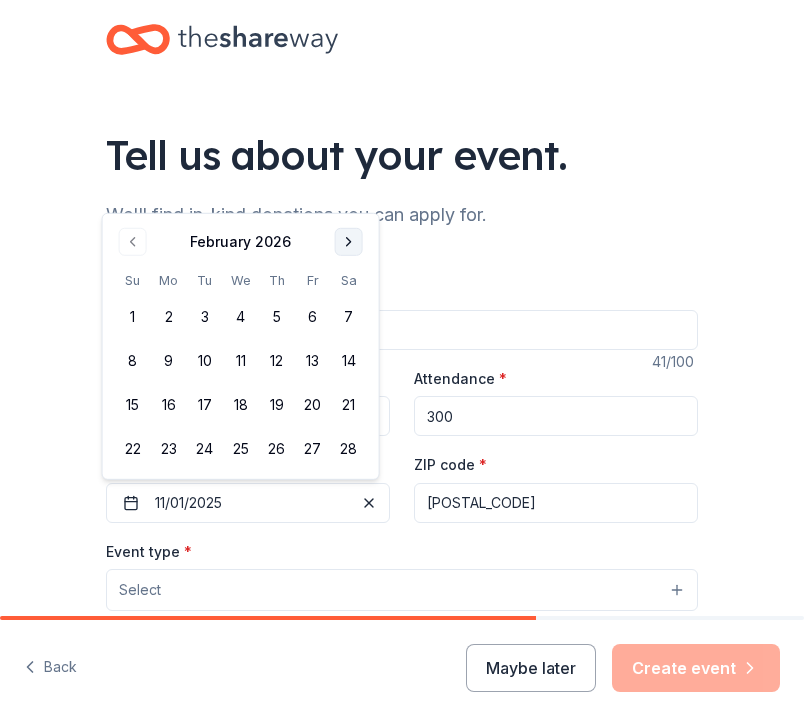 click at bounding box center (349, 242) 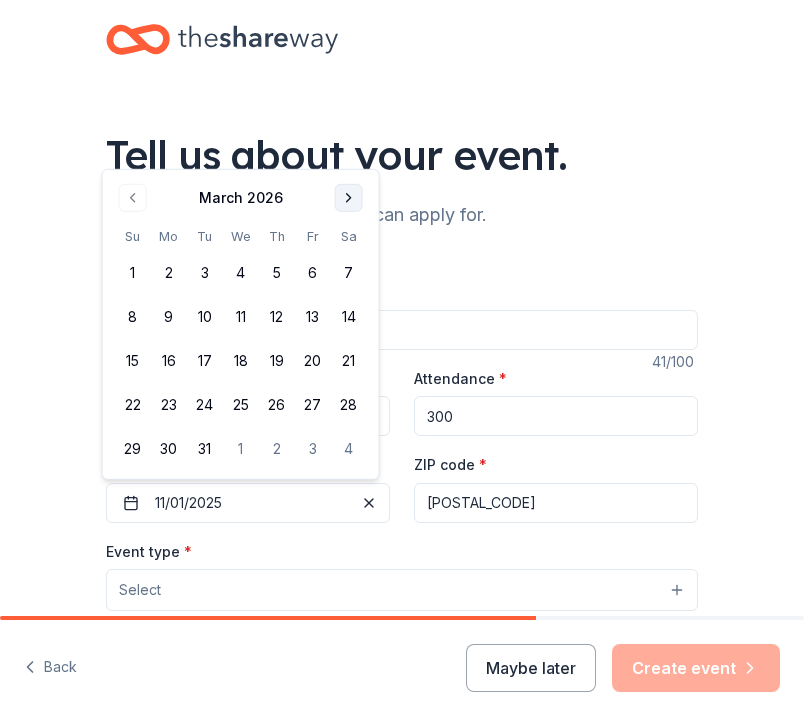 click at bounding box center [349, 198] 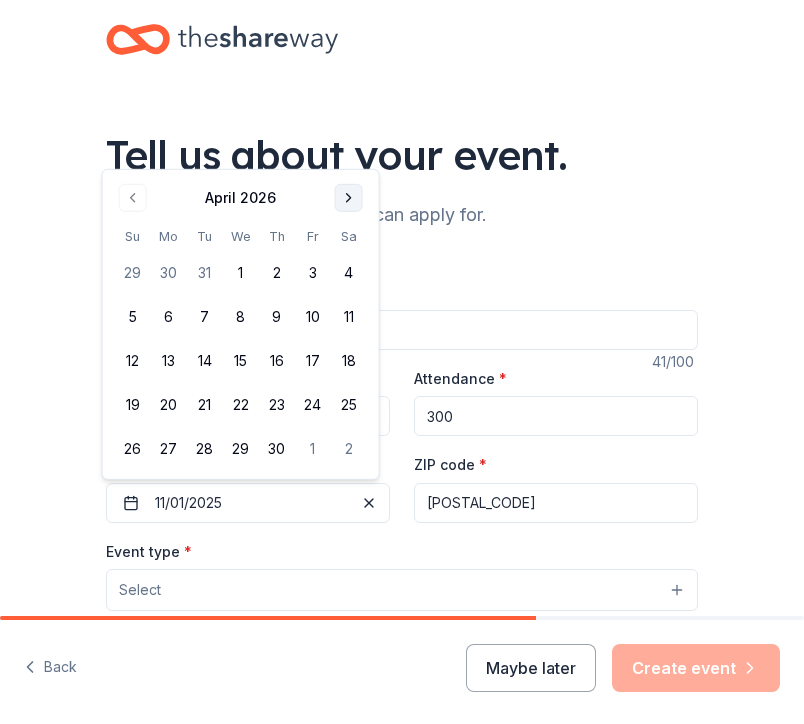 click at bounding box center (349, 198) 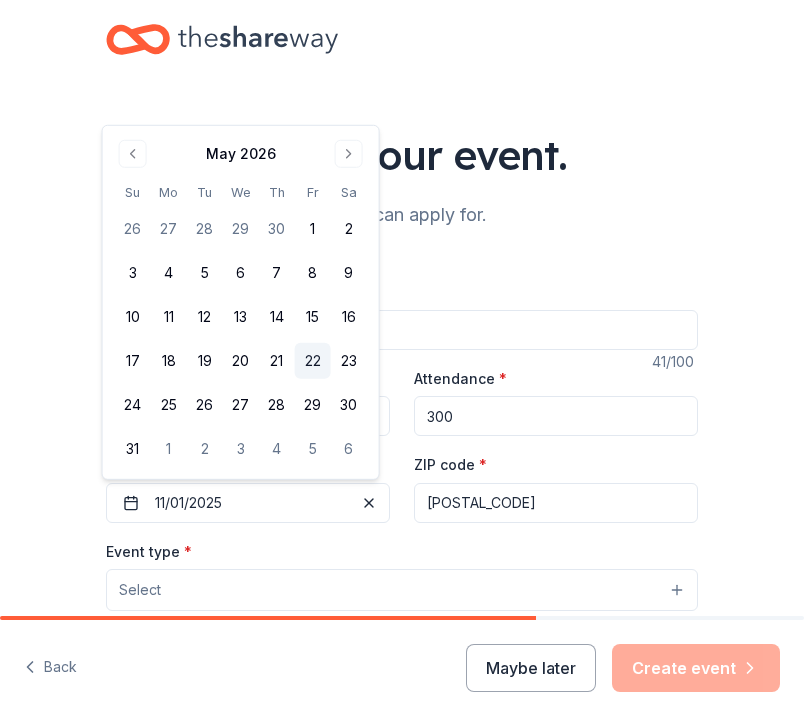 click on "22" at bounding box center [313, 361] 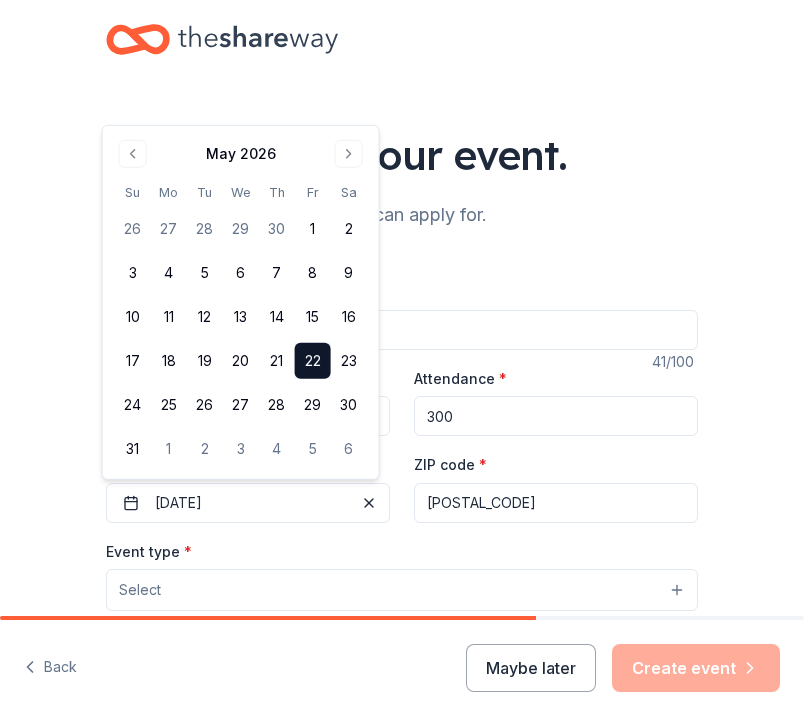 click on "Select" at bounding box center [402, 590] 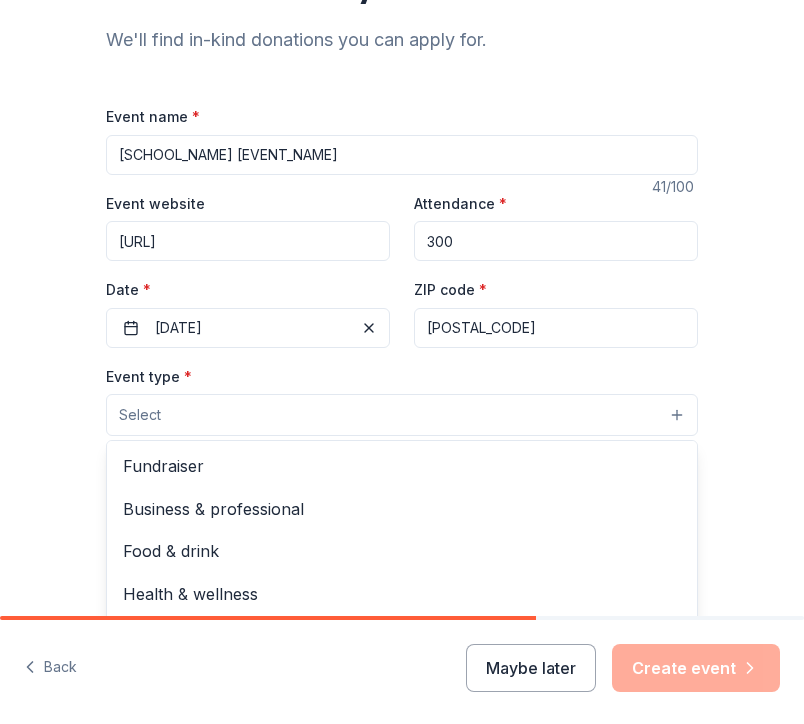 scroll, scrollTop: 178, scrollLeft: 0, axis: vertical 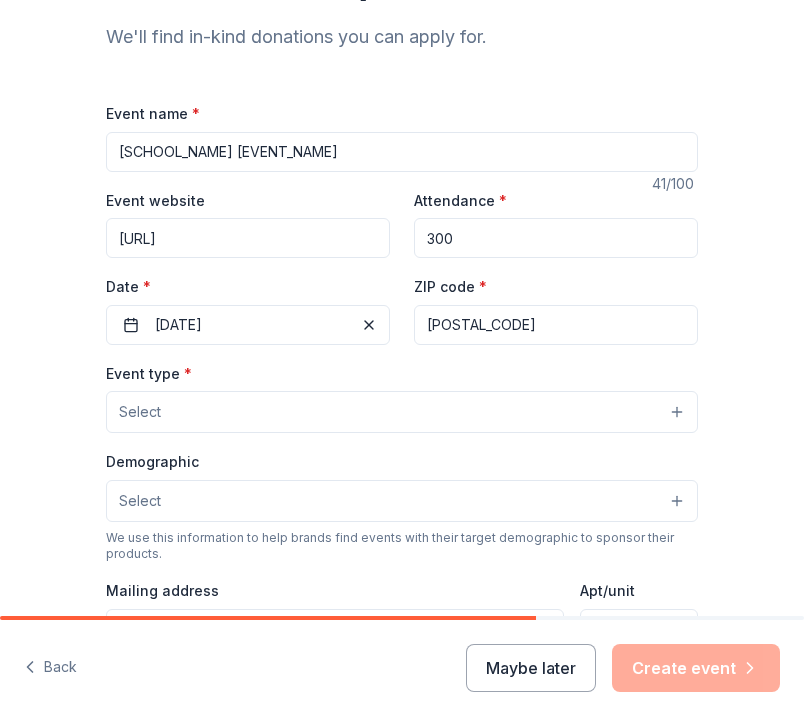 click on "Select" at bounding box center (402, 412) 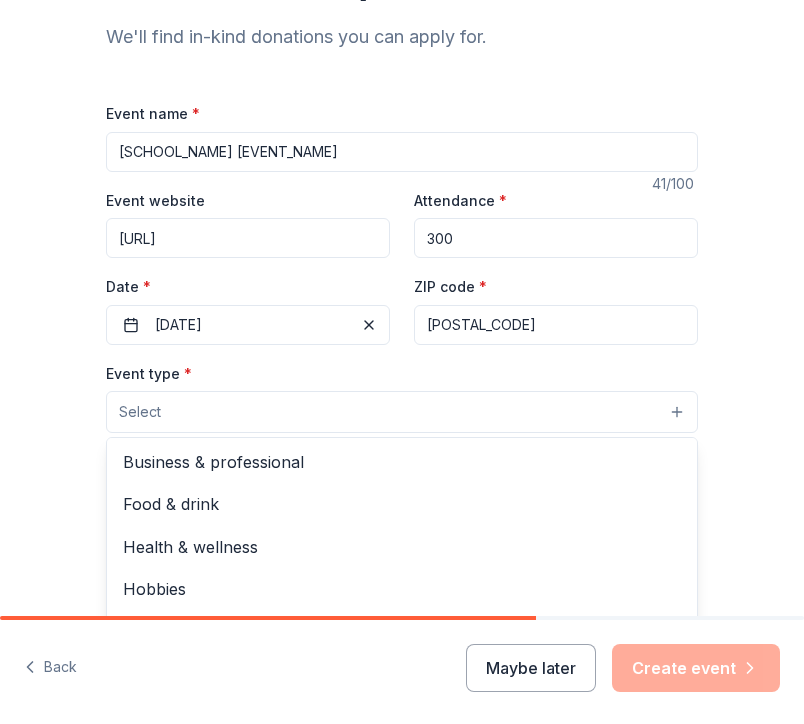 scroll, scrollTop: 66, scrollLeft: 0, axis: vertical 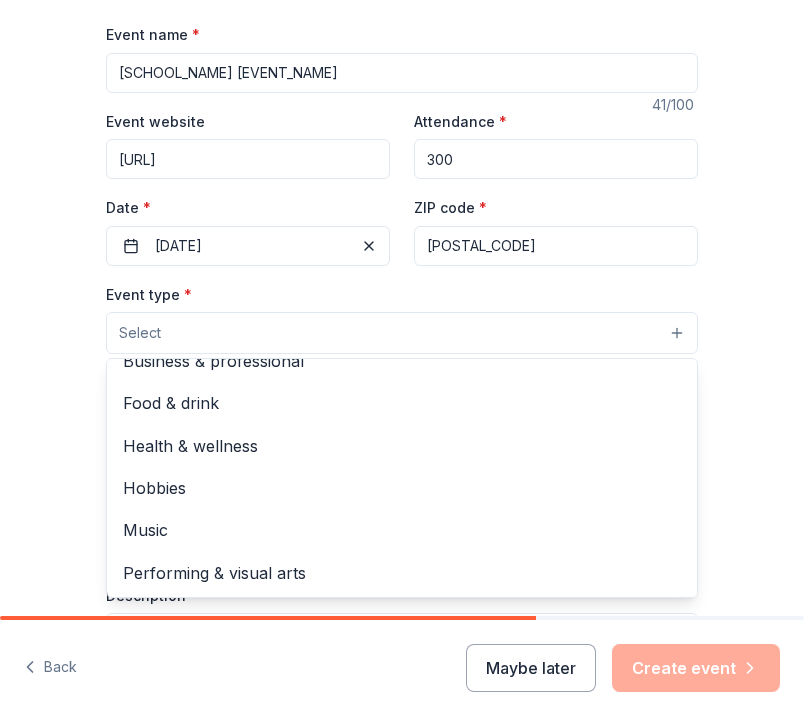 click on "Hobbies" at bounding box center [402, 488] 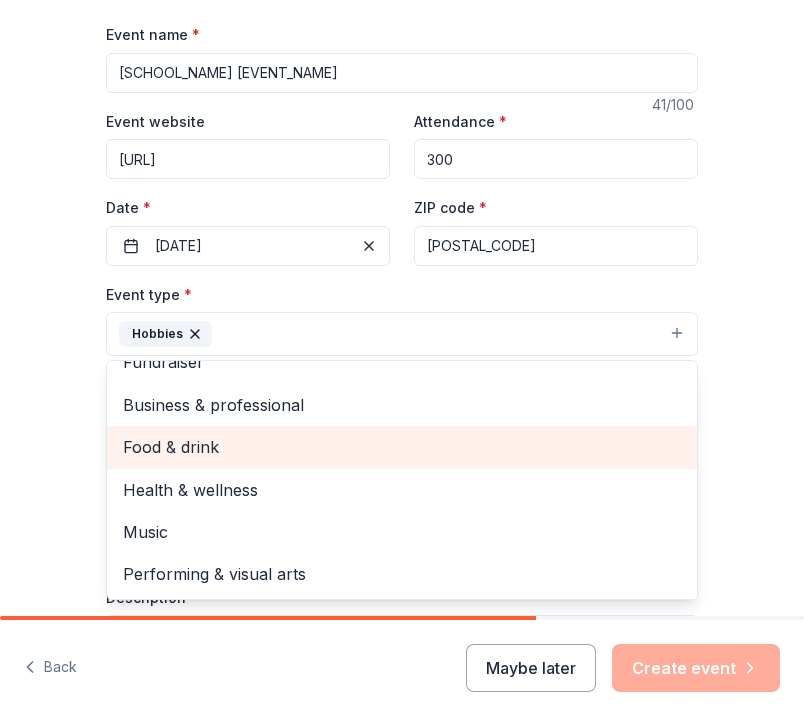 scroll, scrollTop: 0, scrollLeft: 0, axis: both 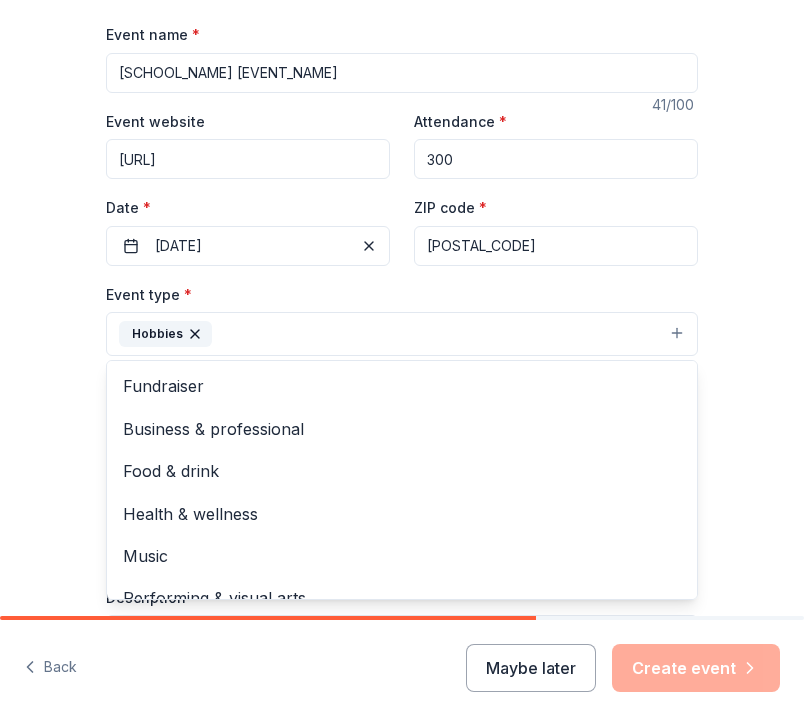 click on "Fundraiser" at bounding box center [402, 386] 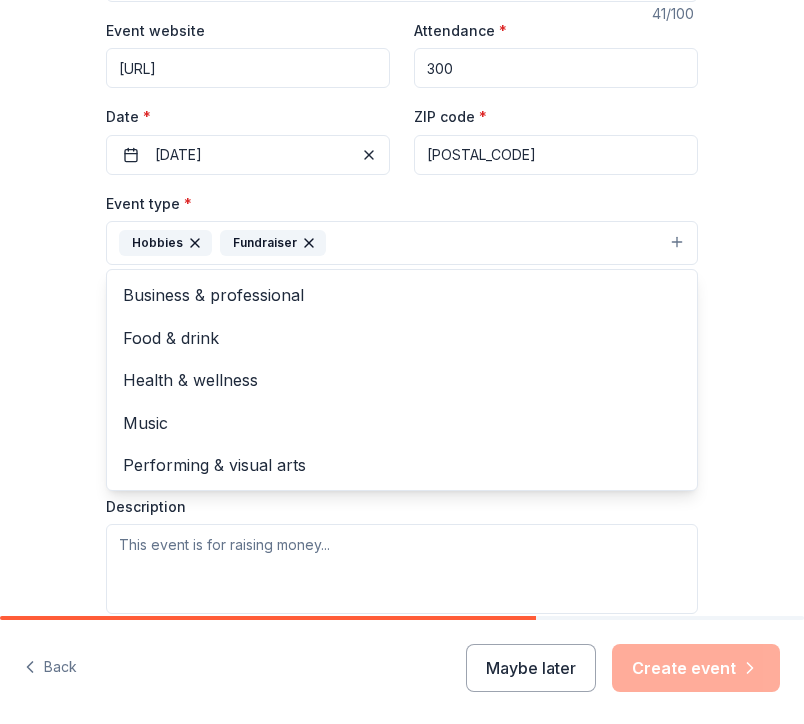 scroll, scrollTop: 347, scrollLeft: 0, axis: vertical 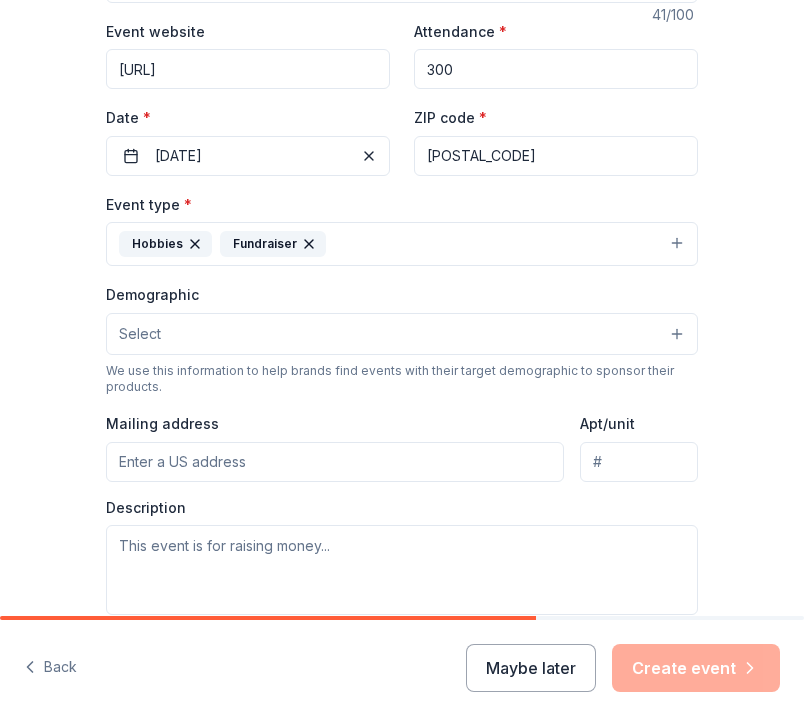 click on "Select" at bounding box center (402, 334) 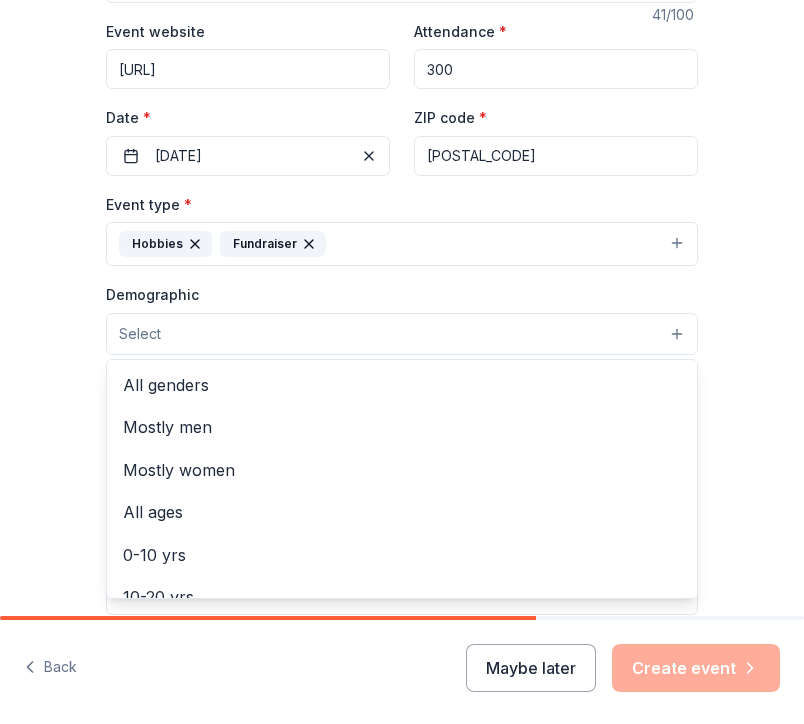 click on "All genders" at bounding box center [402, 385] 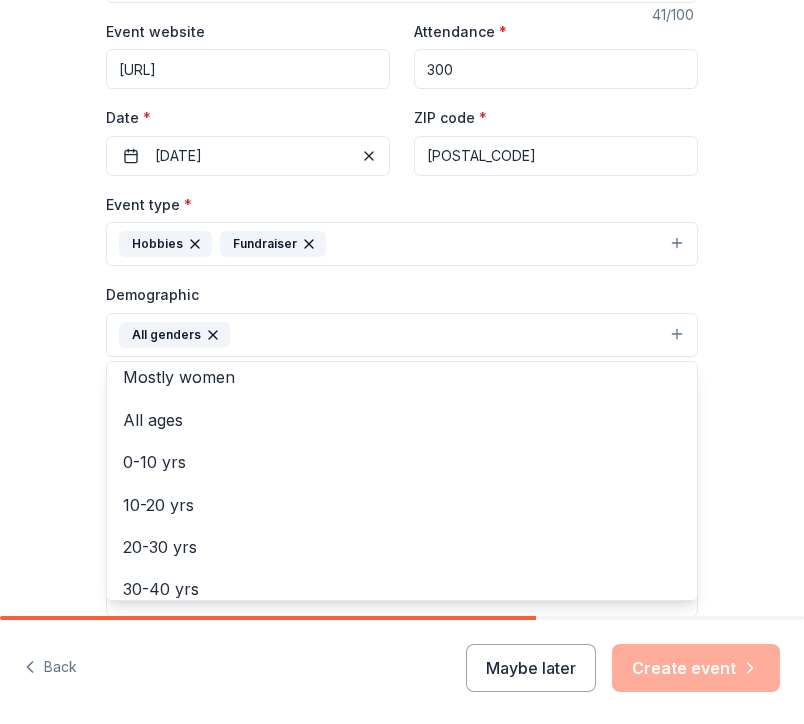scroll, scrollTop: 0, scrollLeft: 0, axis: both 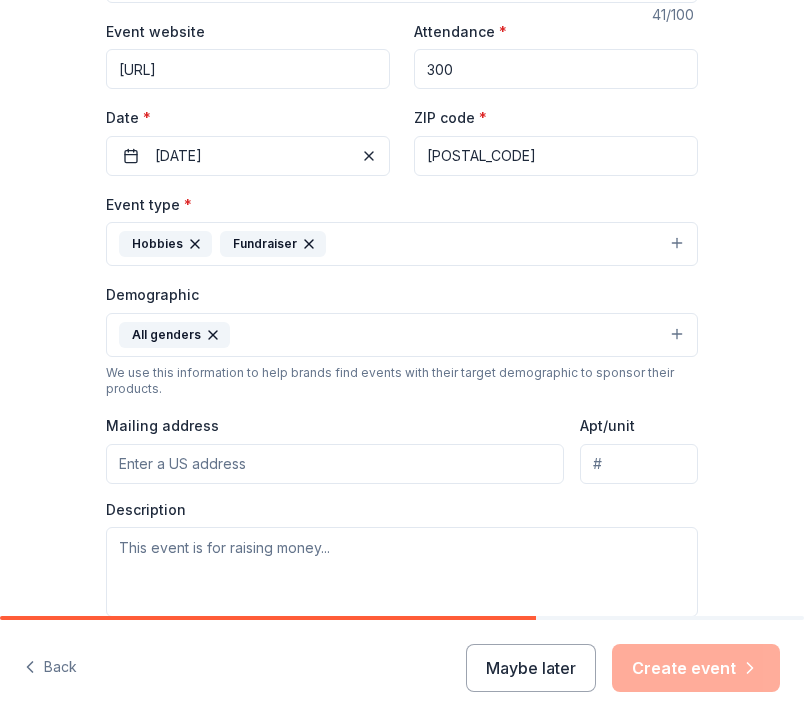 click on "Mailing address" at bounding box center (335, 464) 